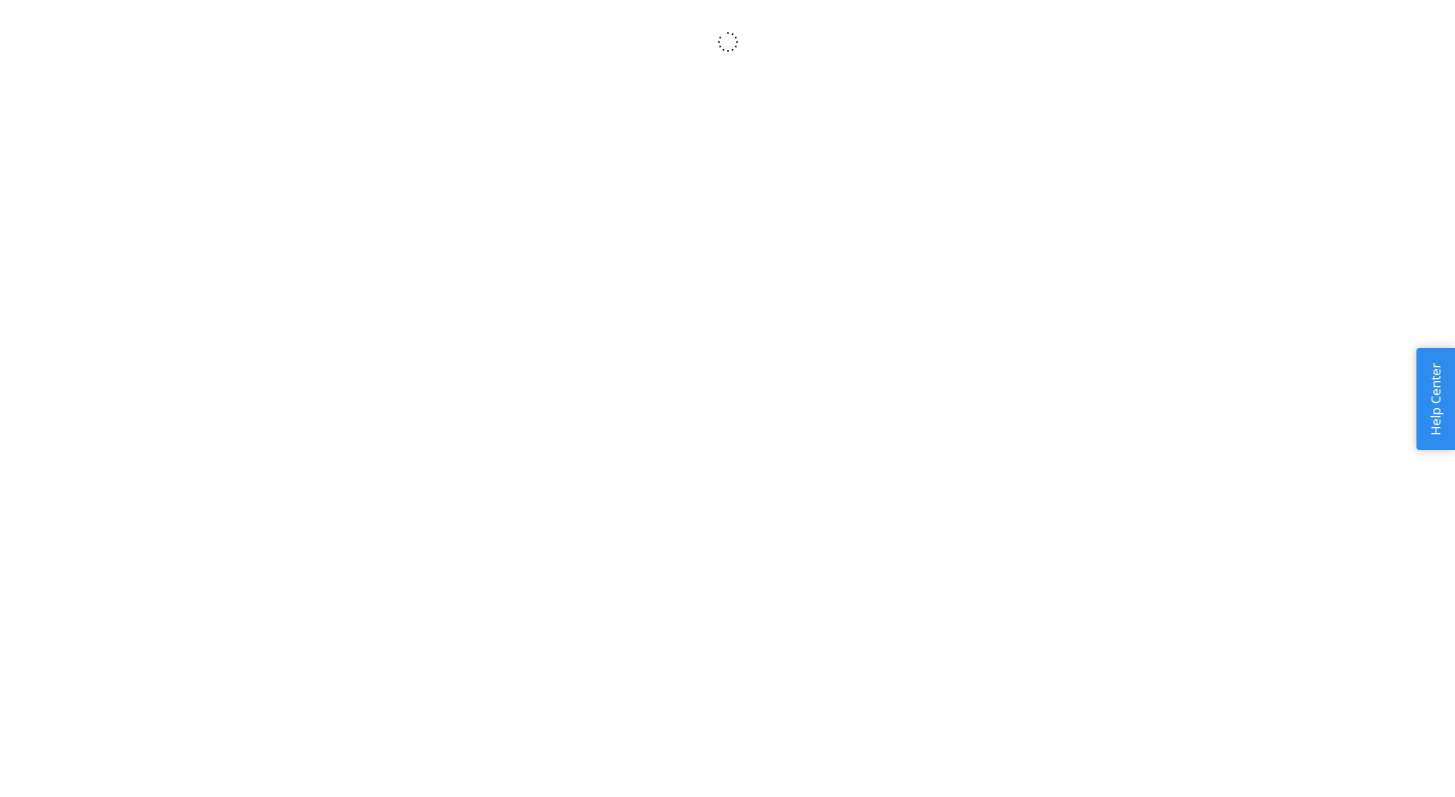 scroll, scrollTop: 0, scrollLeft: 0, axis: both 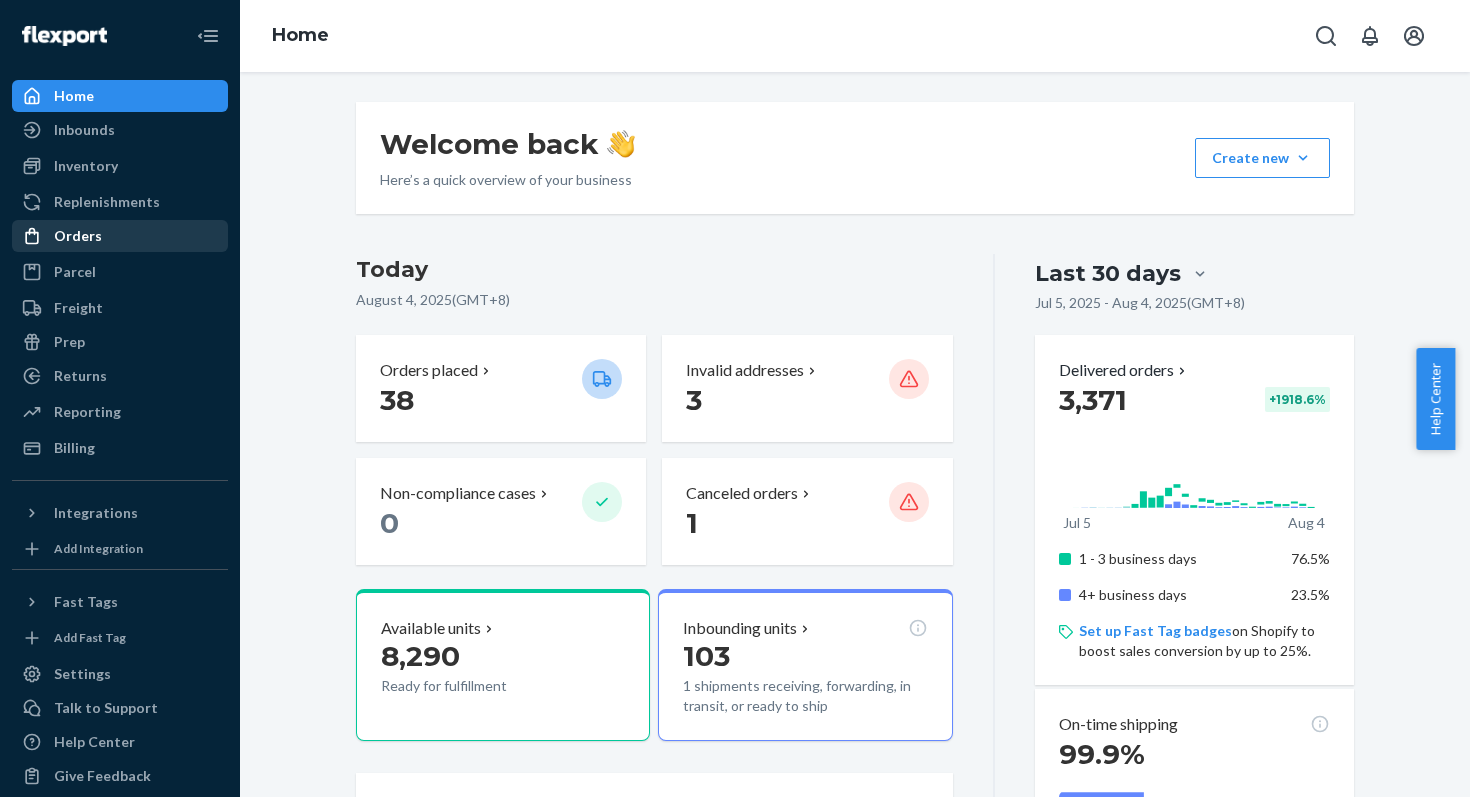 click on "Orders" at bounding box center (78, 236) 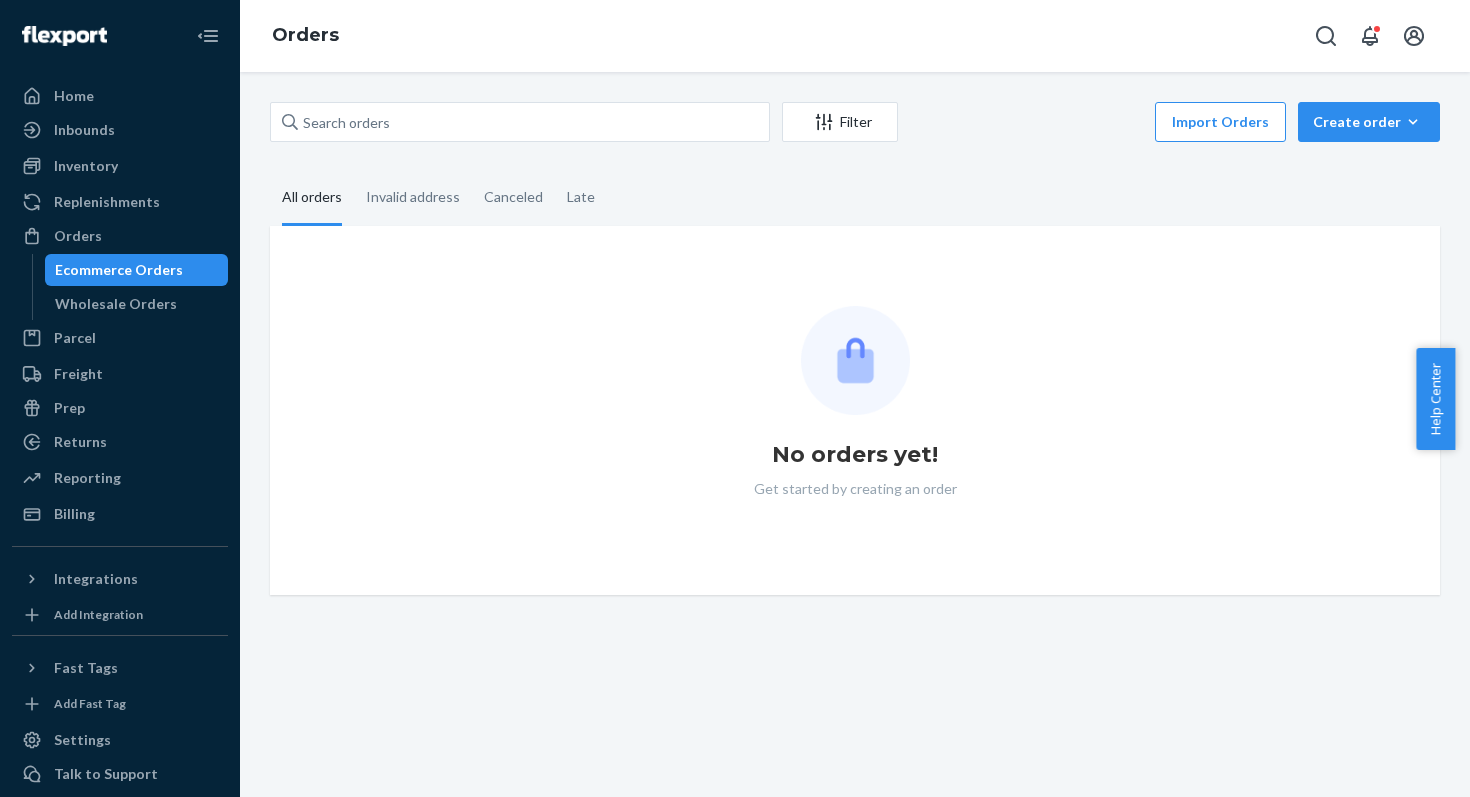 click on "Filter Import Orders Create order Ecommerce order Removal order All orders Invalid address Canceled Late No orders yet! Get started by creating an order" at bounding box center (855, 348) 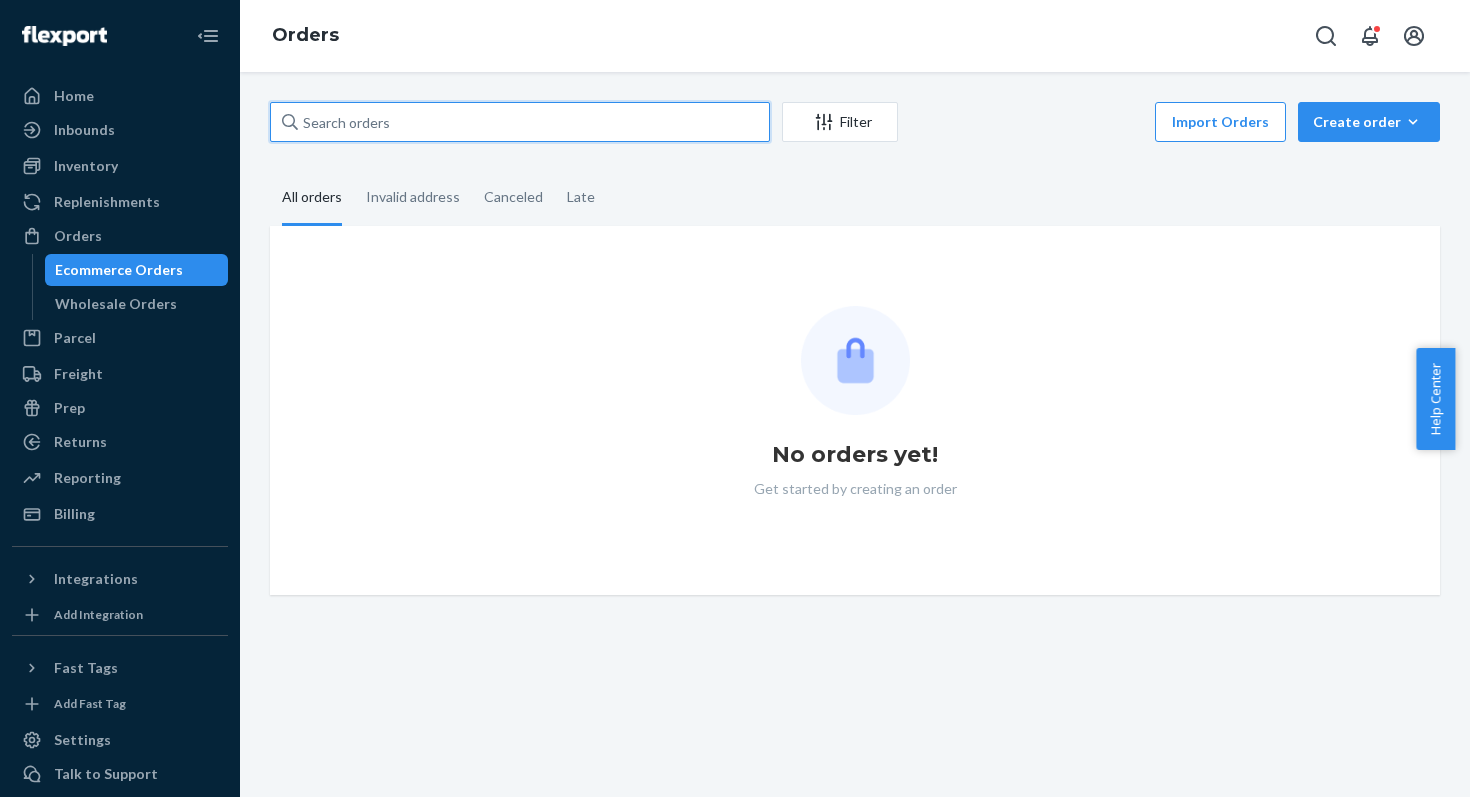 click at bounding box center (520, 122) 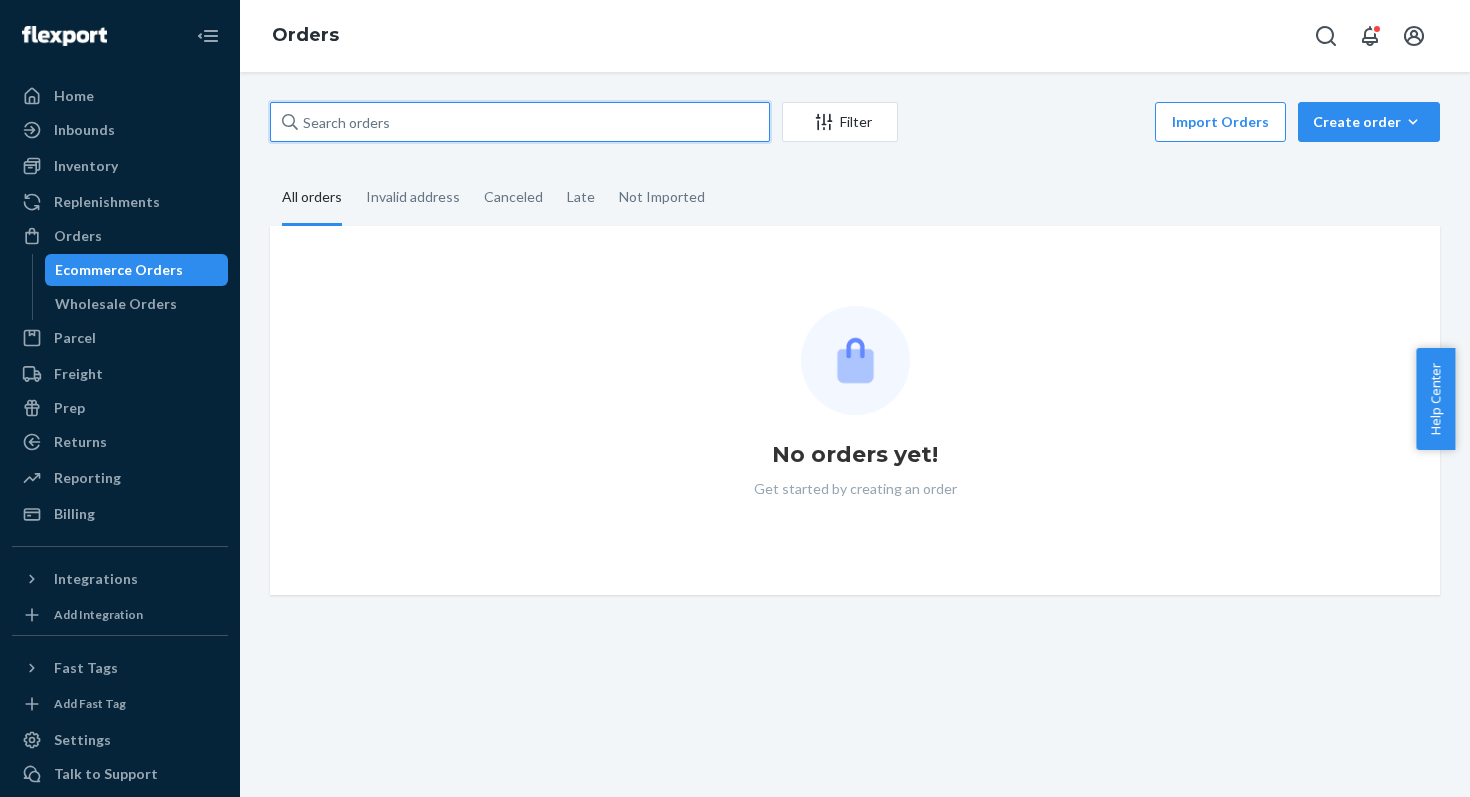 paste on "HJ2444696" 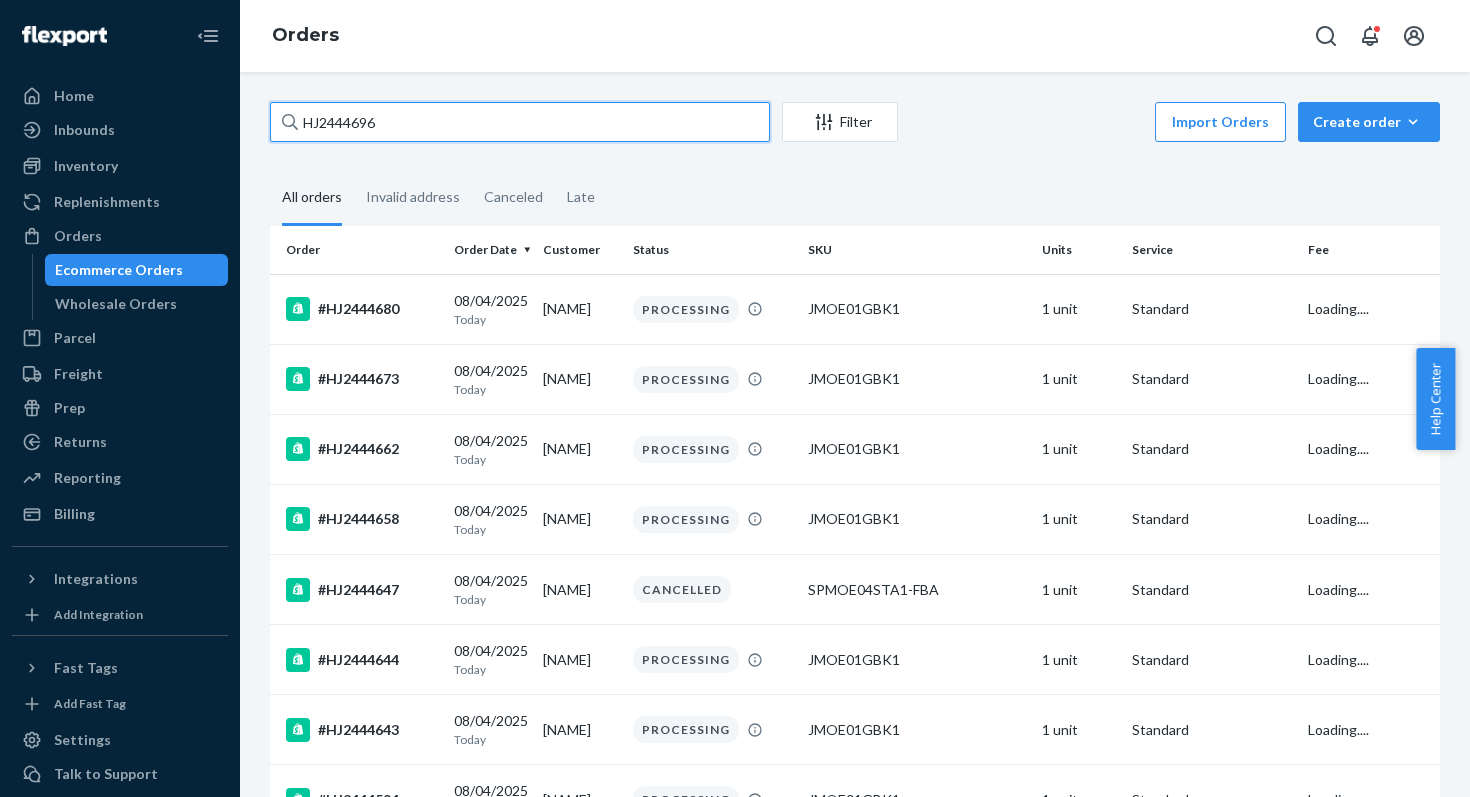 click on "HJ2444696" at bounding box center [520, 122] 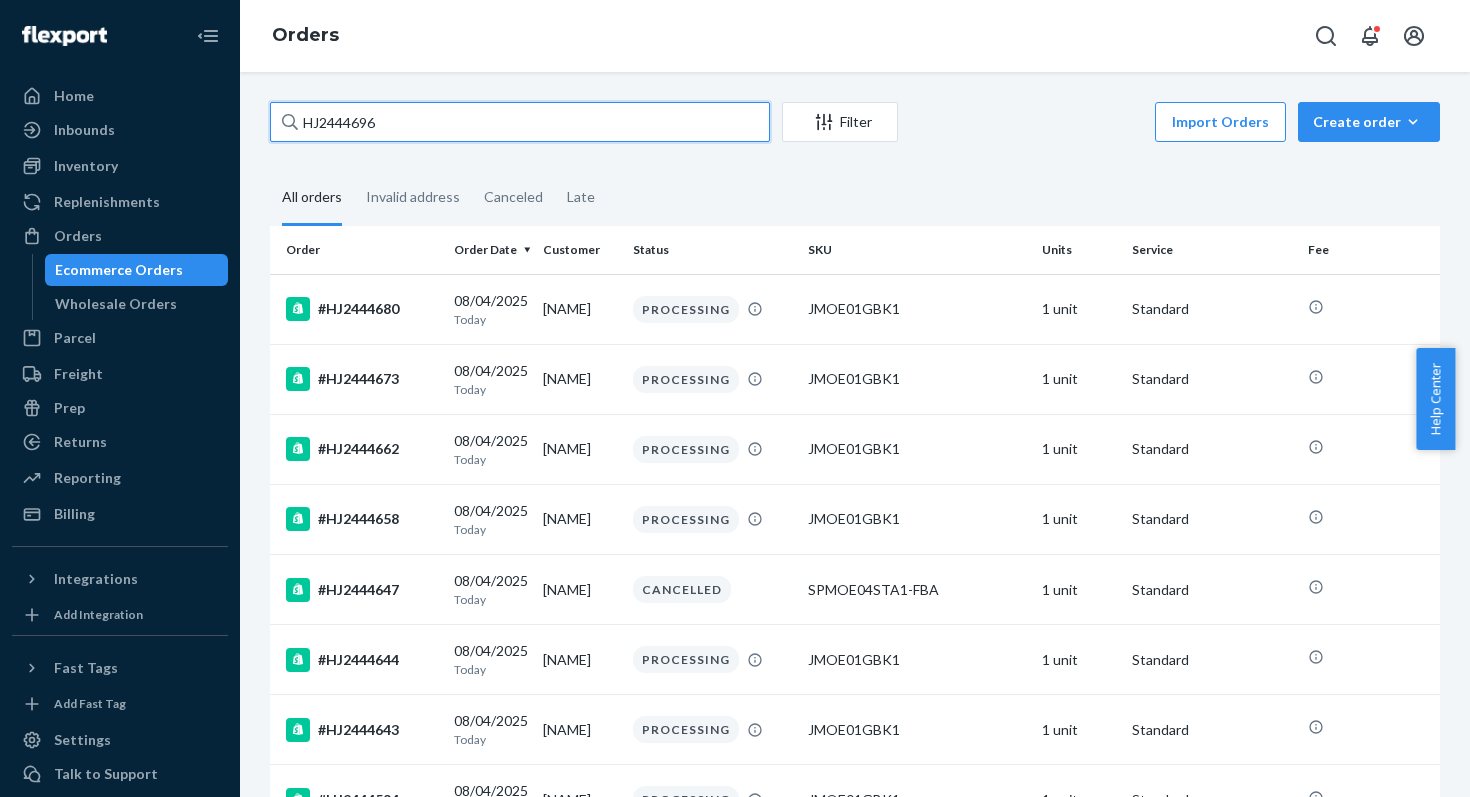 type on "HJ2444696" 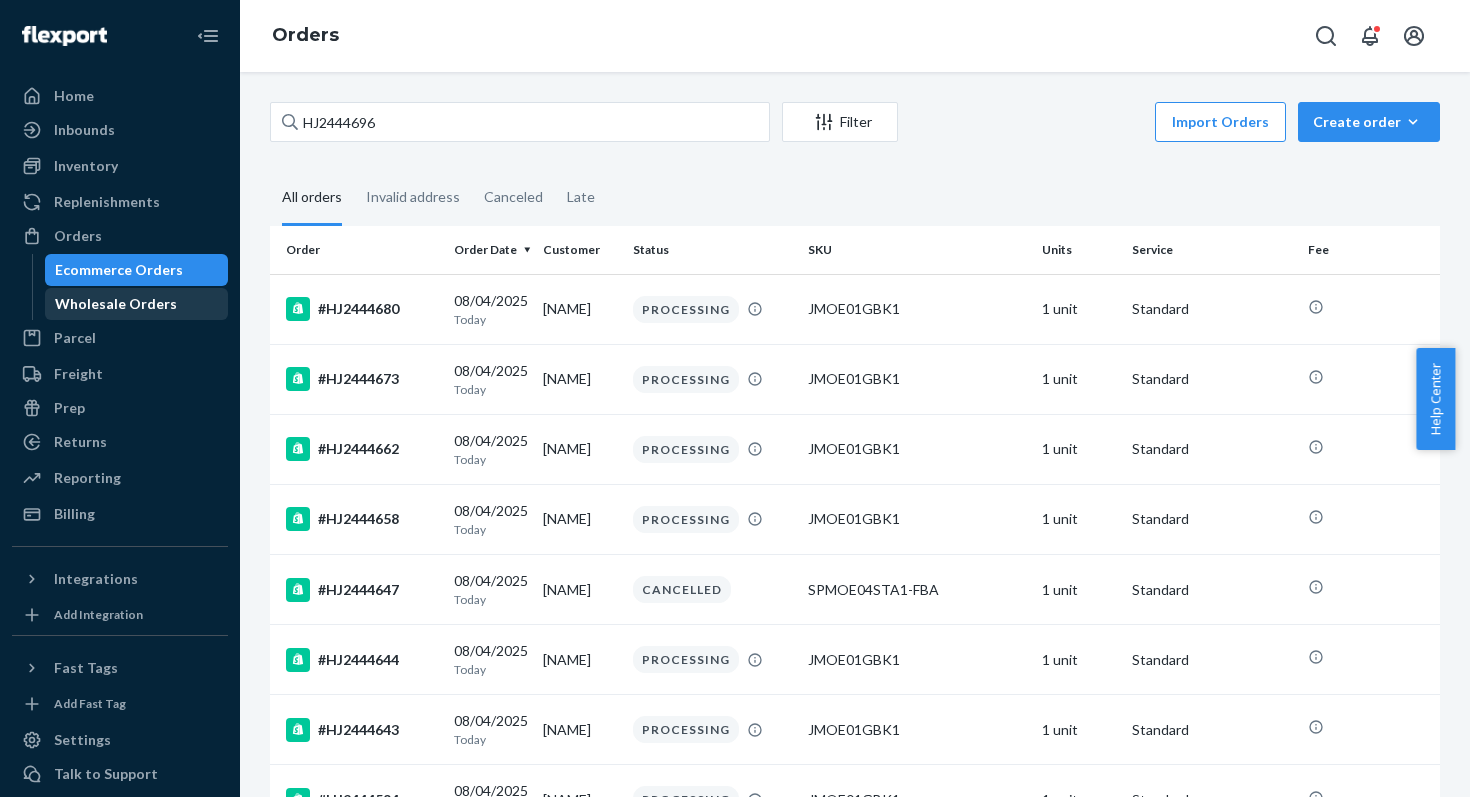click on "Wholesale Orders" at bounding box center (116, 304) 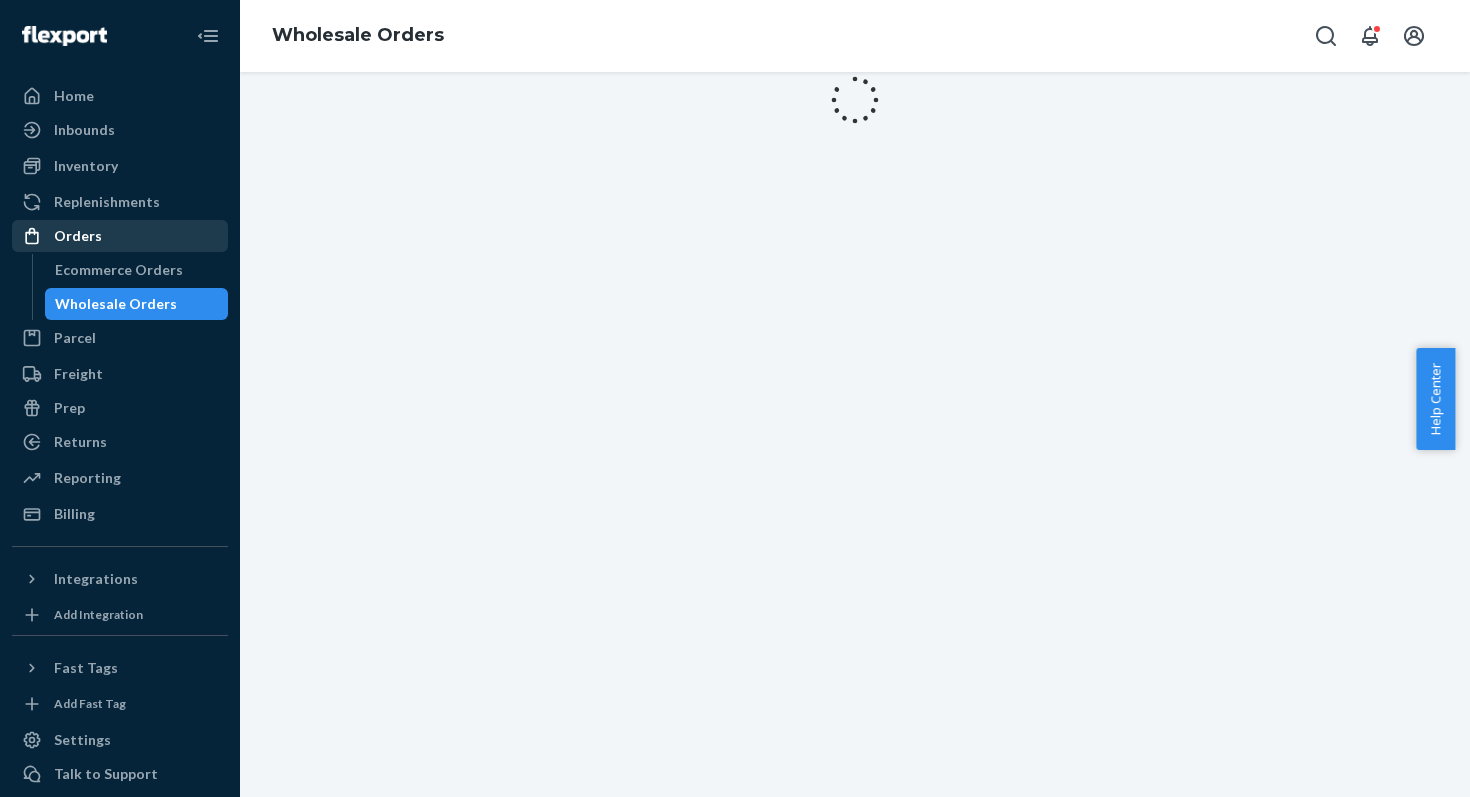 click on "Orders" at bounding box center (78, 236) 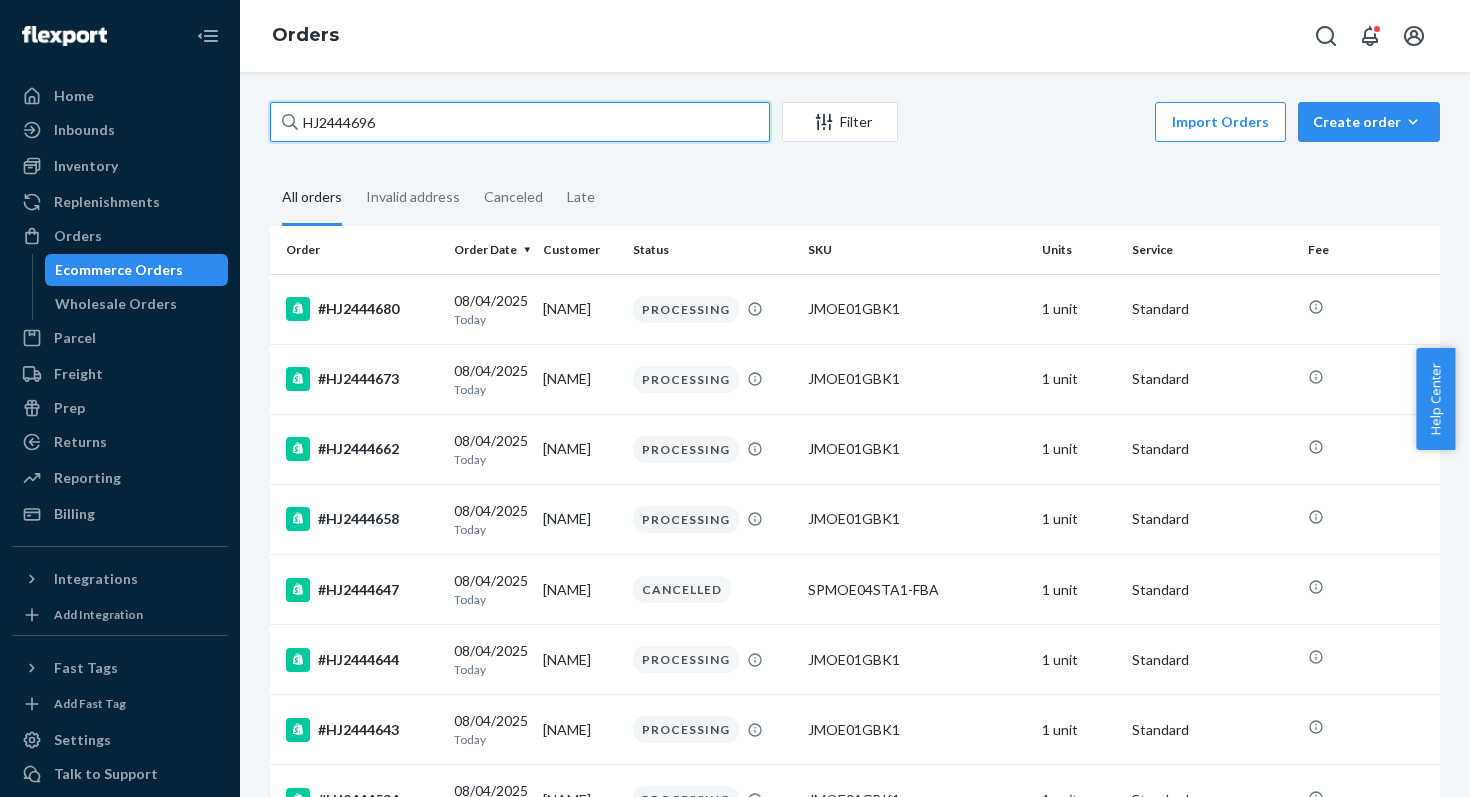 click on "HJ2444696" at bounding box center [520, 122] 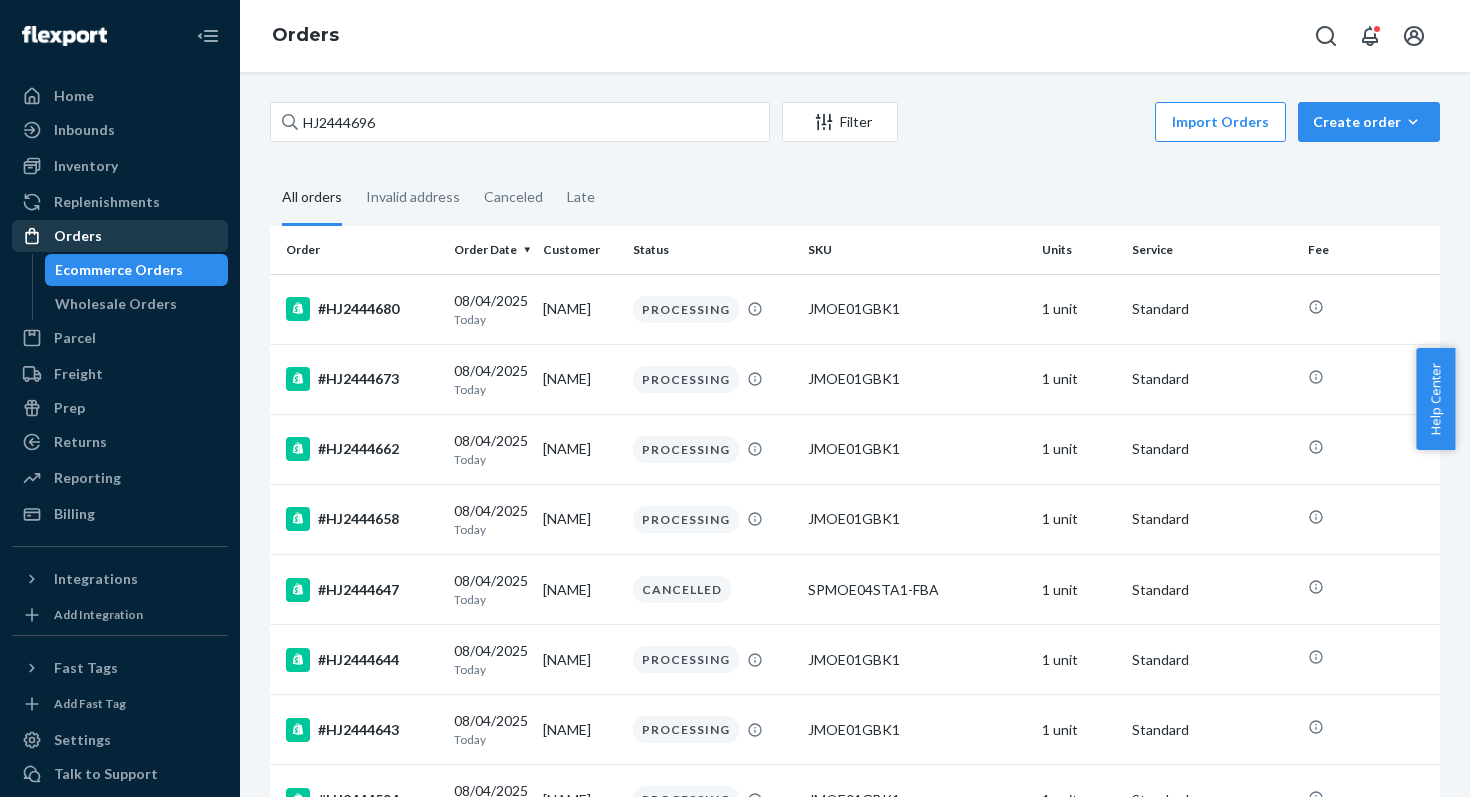 click on "Orders" at bounding box center (78, 236) 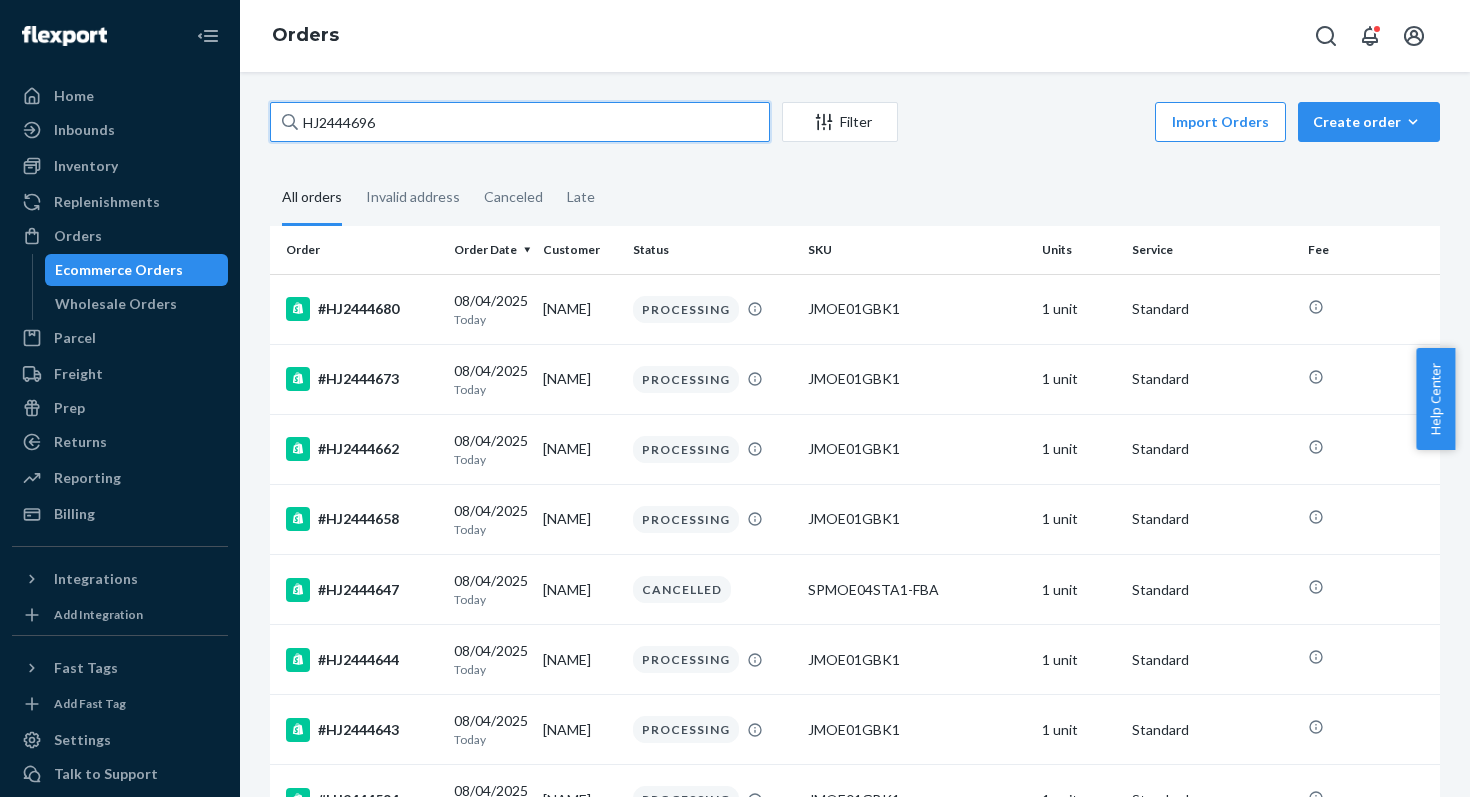 click on "HJ2444696" at bounding box center [520, 122] 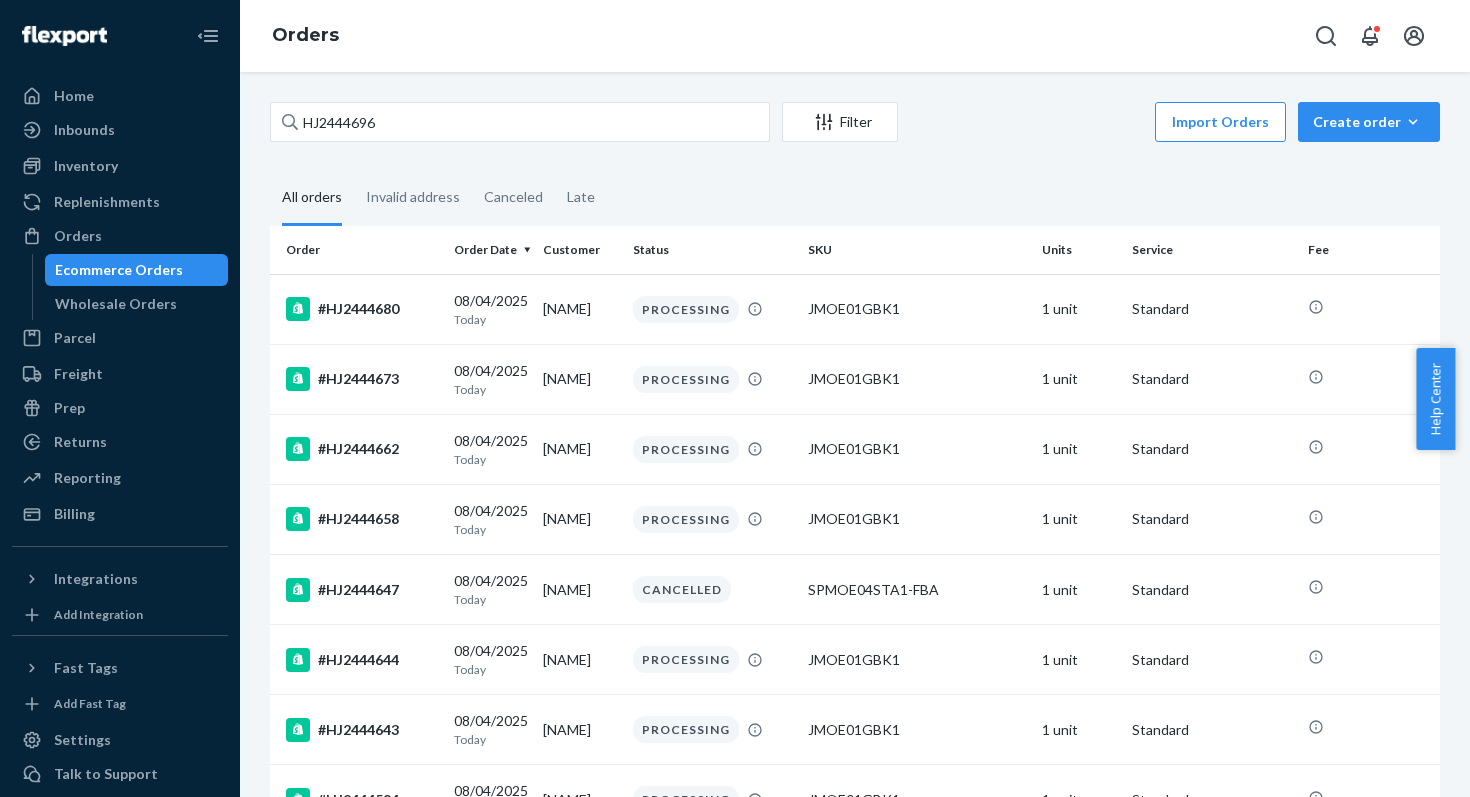 click on "All orders Invalid address Canceled Late" at bounding box center (855, 198) 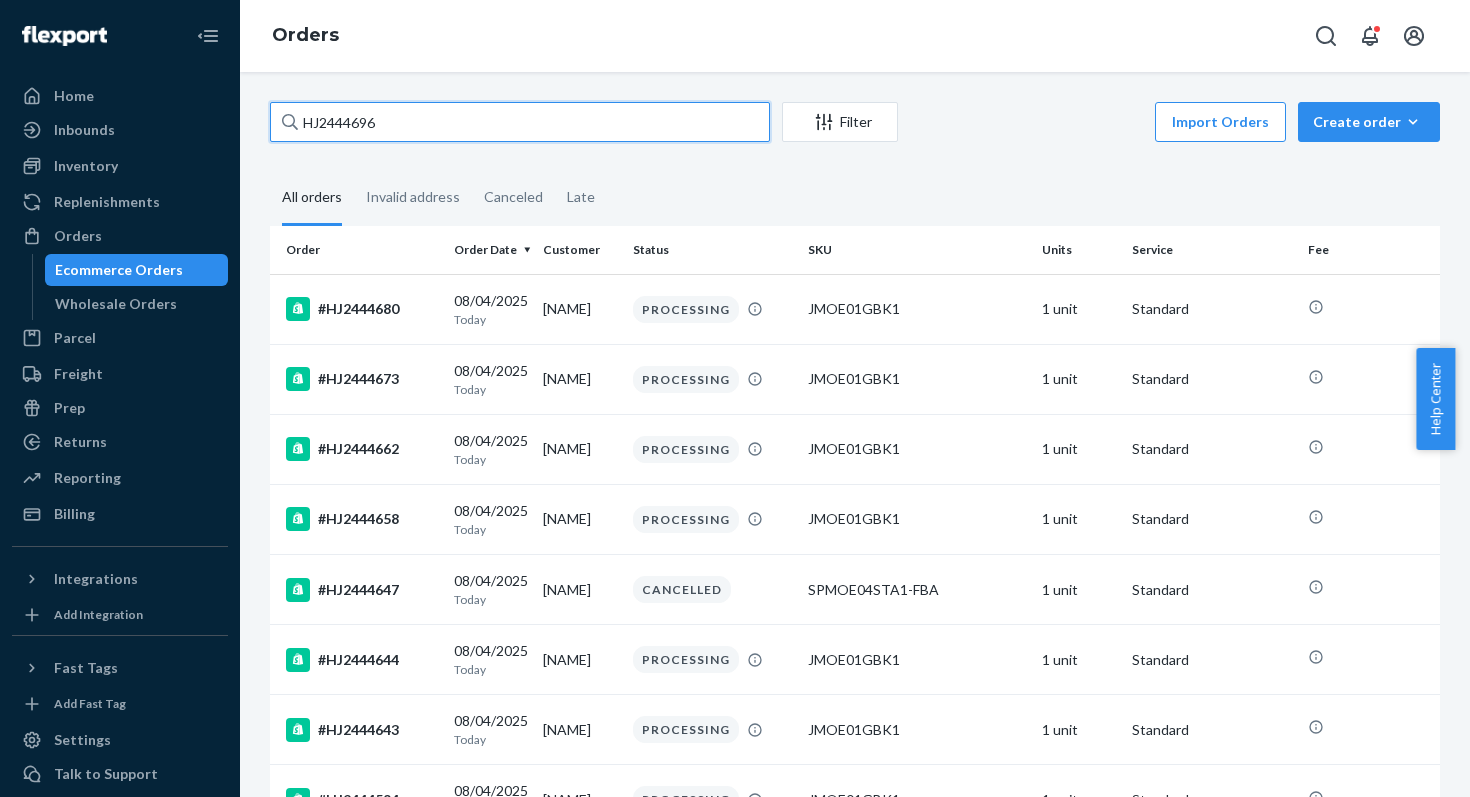 click on "HJ2444696" at bounding box center (520, 122) 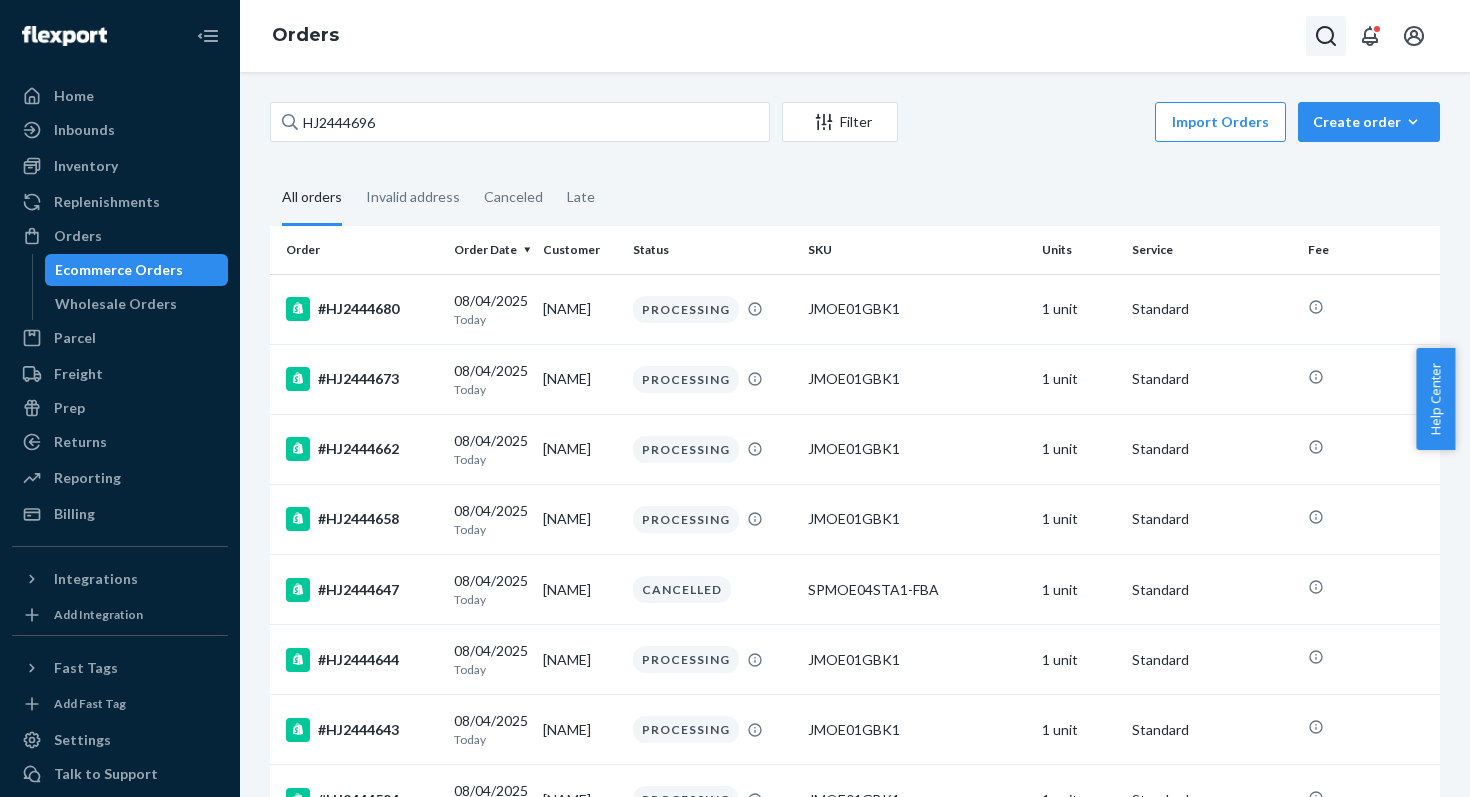 click 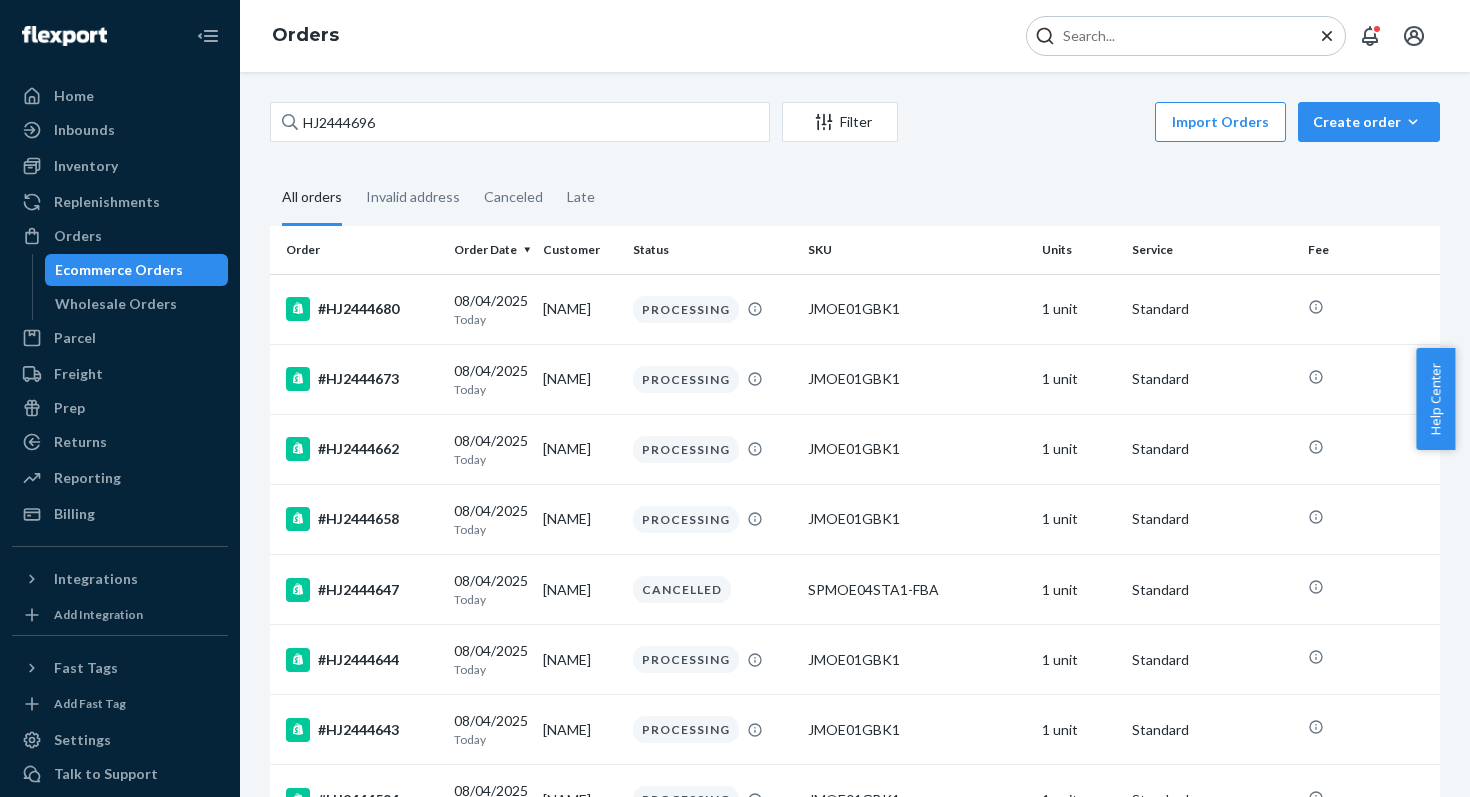 click at bounding box center [1178, 36] 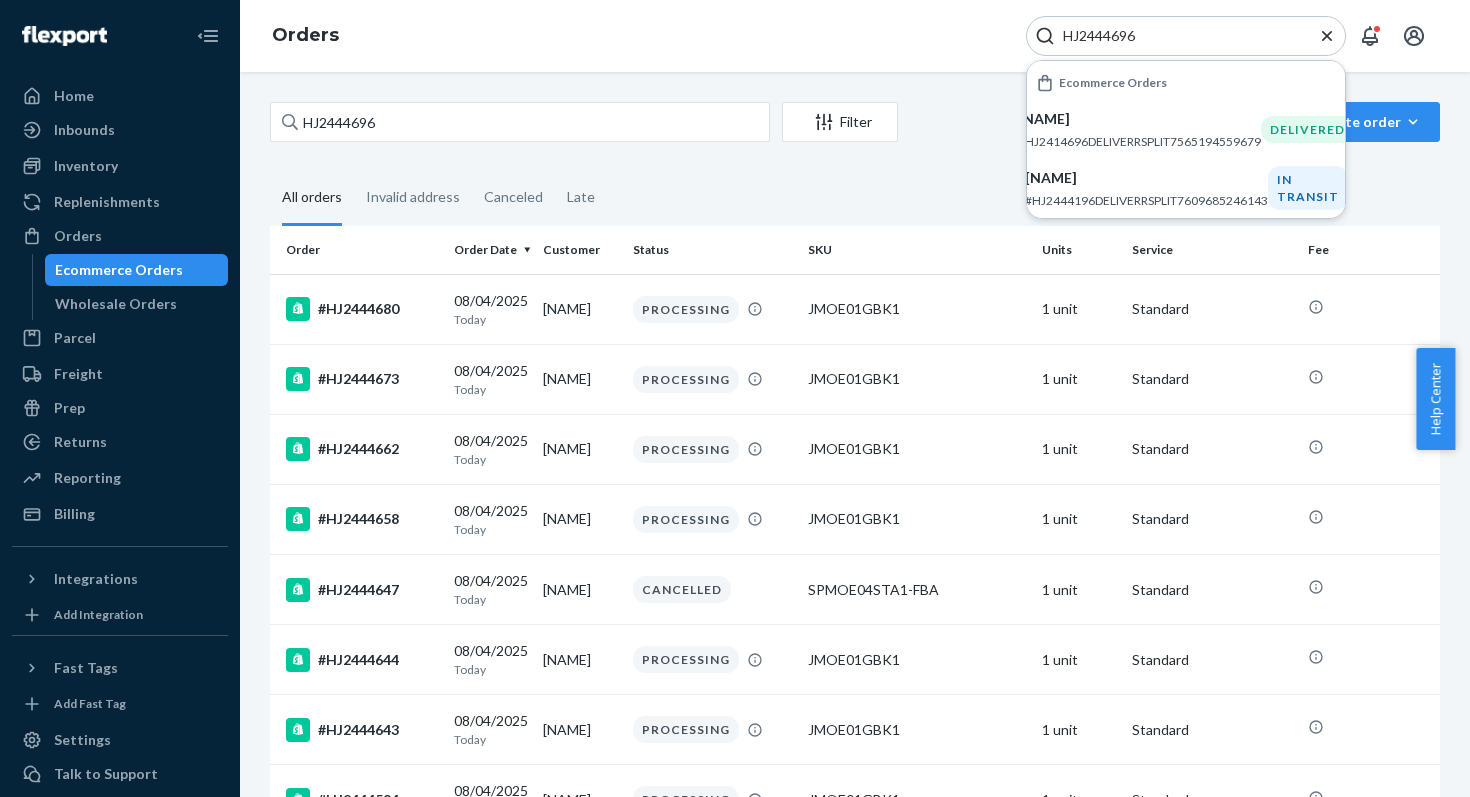 click on "HJ2444696" at bounding box center [1178, 36] 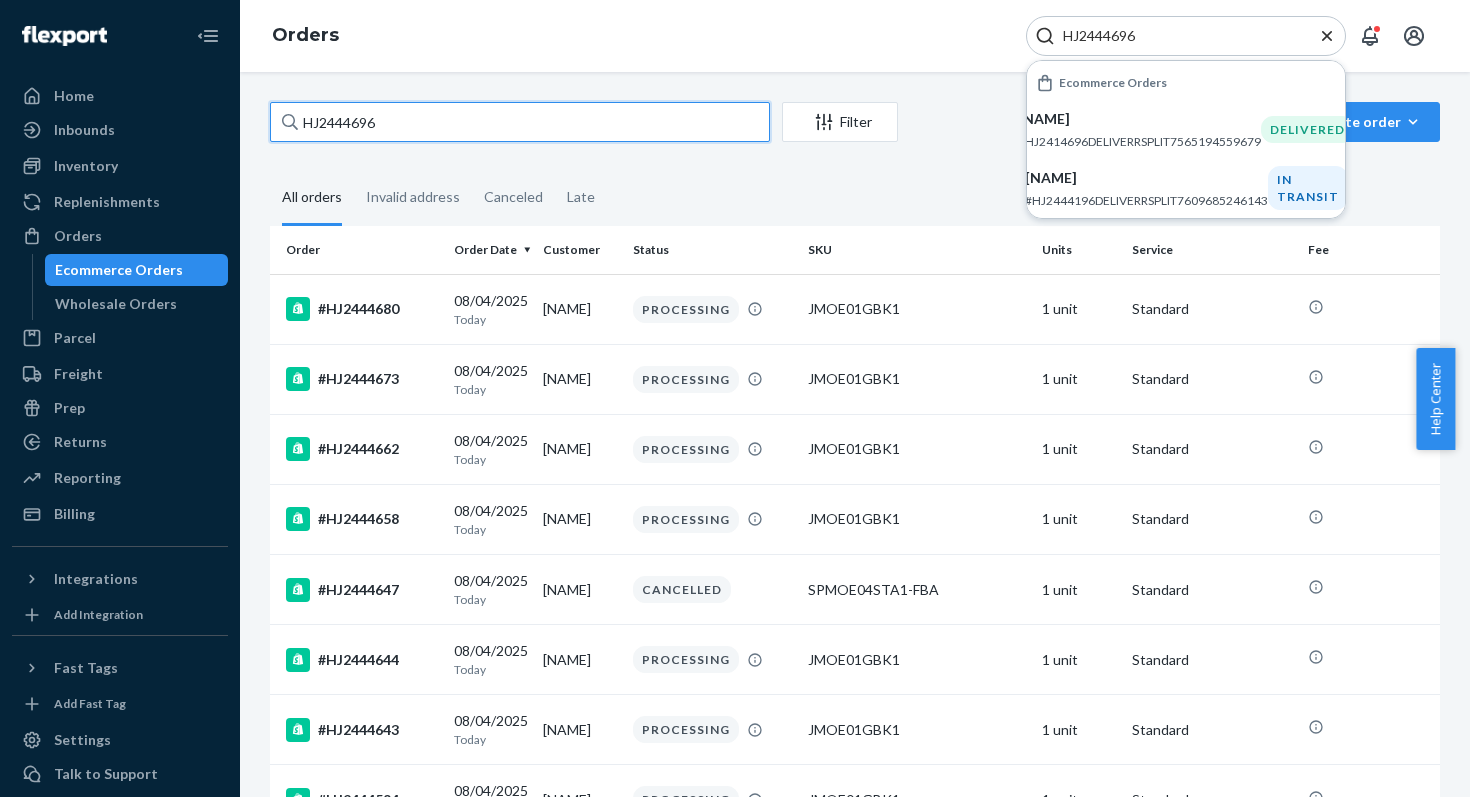 drag, startPoint x: 559, startPoint y: 110, endPoint x: 477, endPoint y: 113, distance: 82.05486 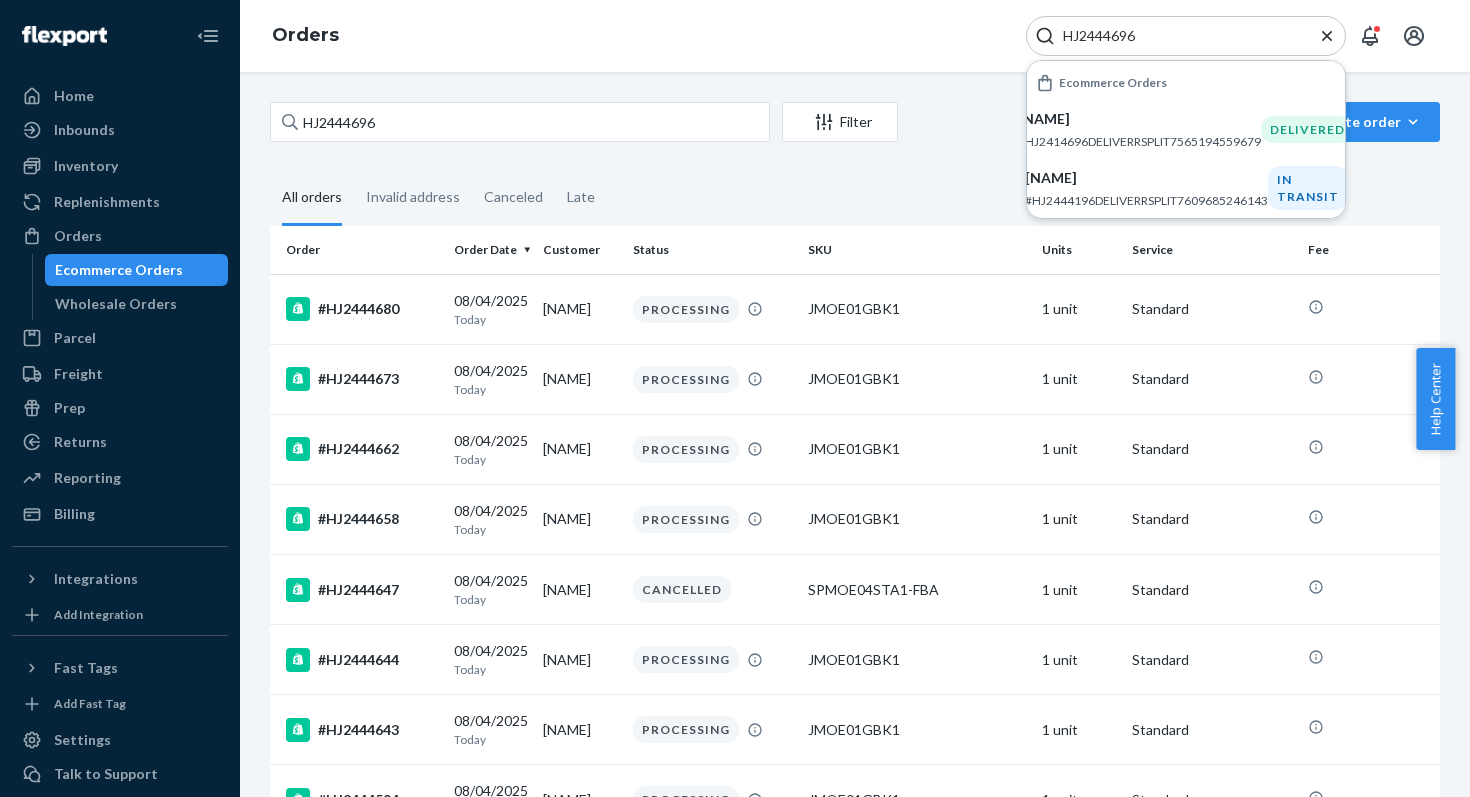 click 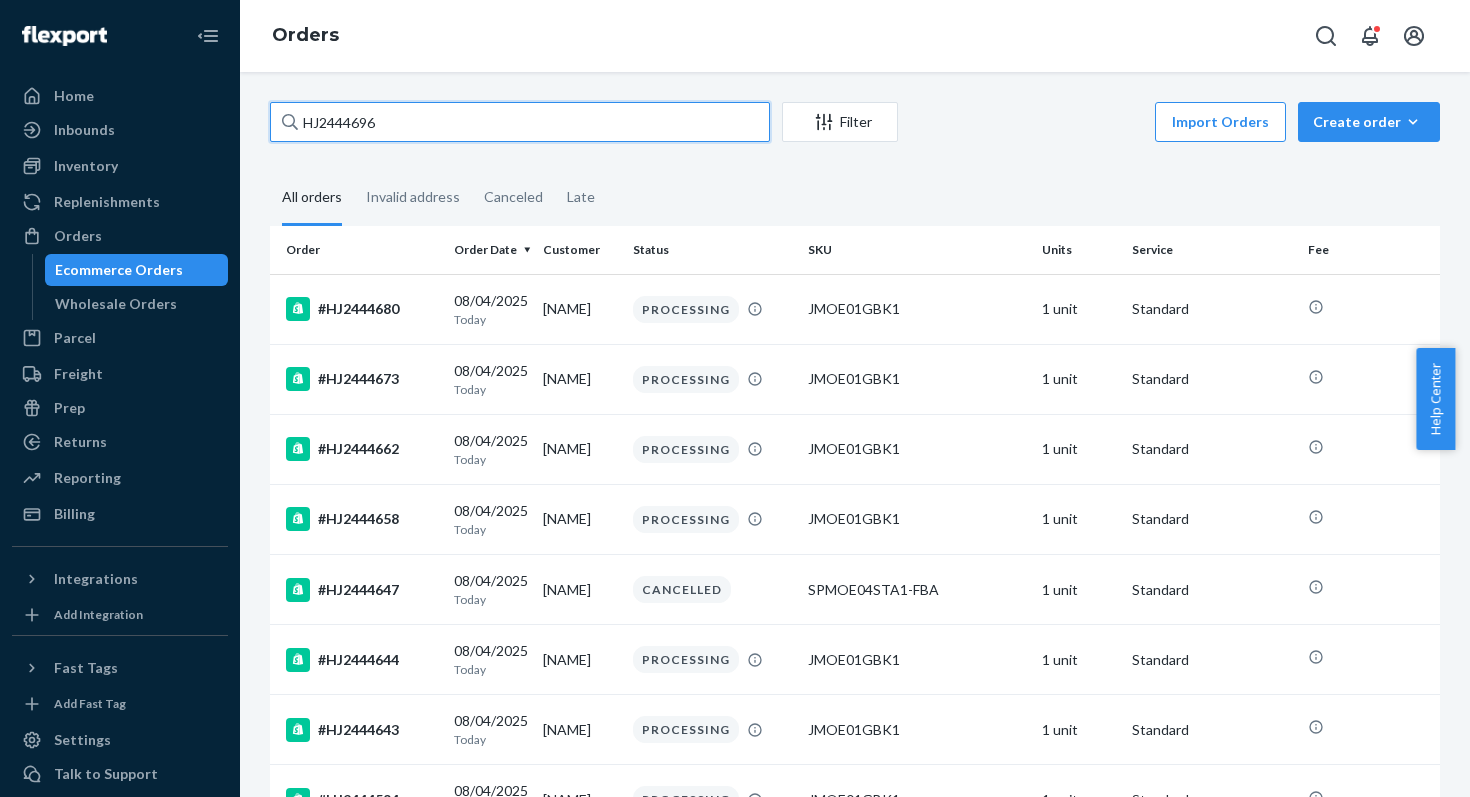 click on "HJ2444696" at bounding box center [520, 122] 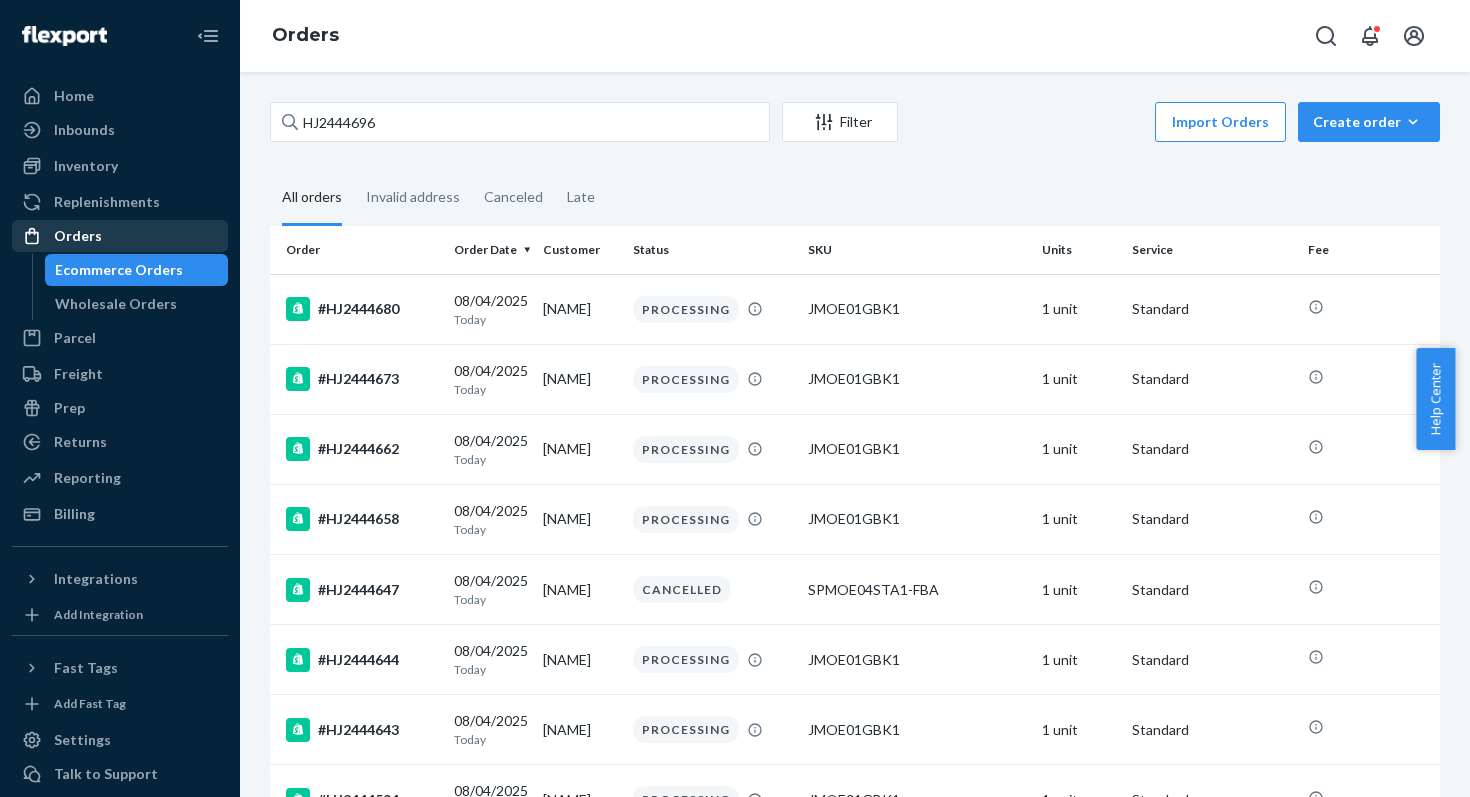 click on "Orders" at bounding box center (120, 236) 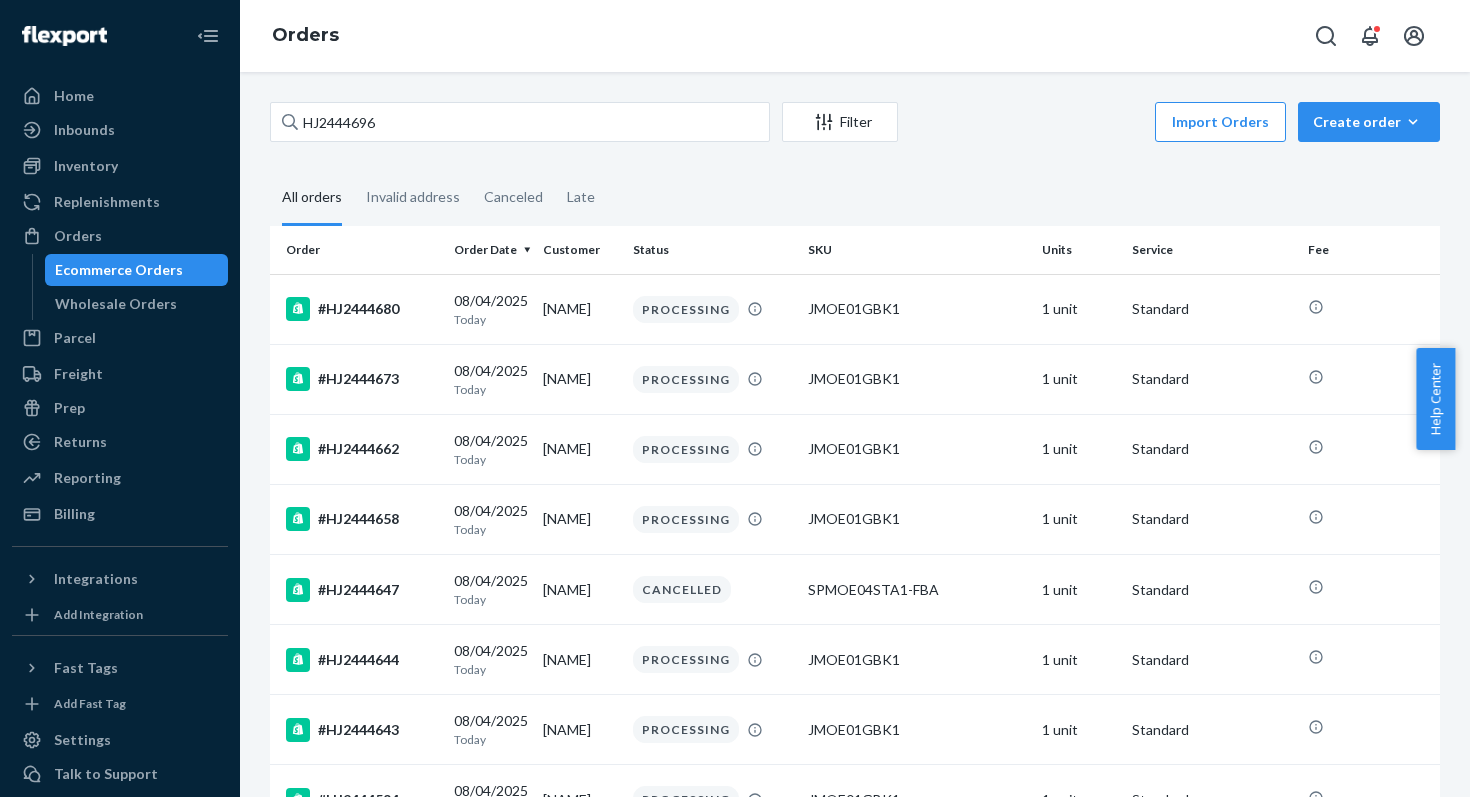 click on "Ecommerce Orders" at bounding box center (119, 270) 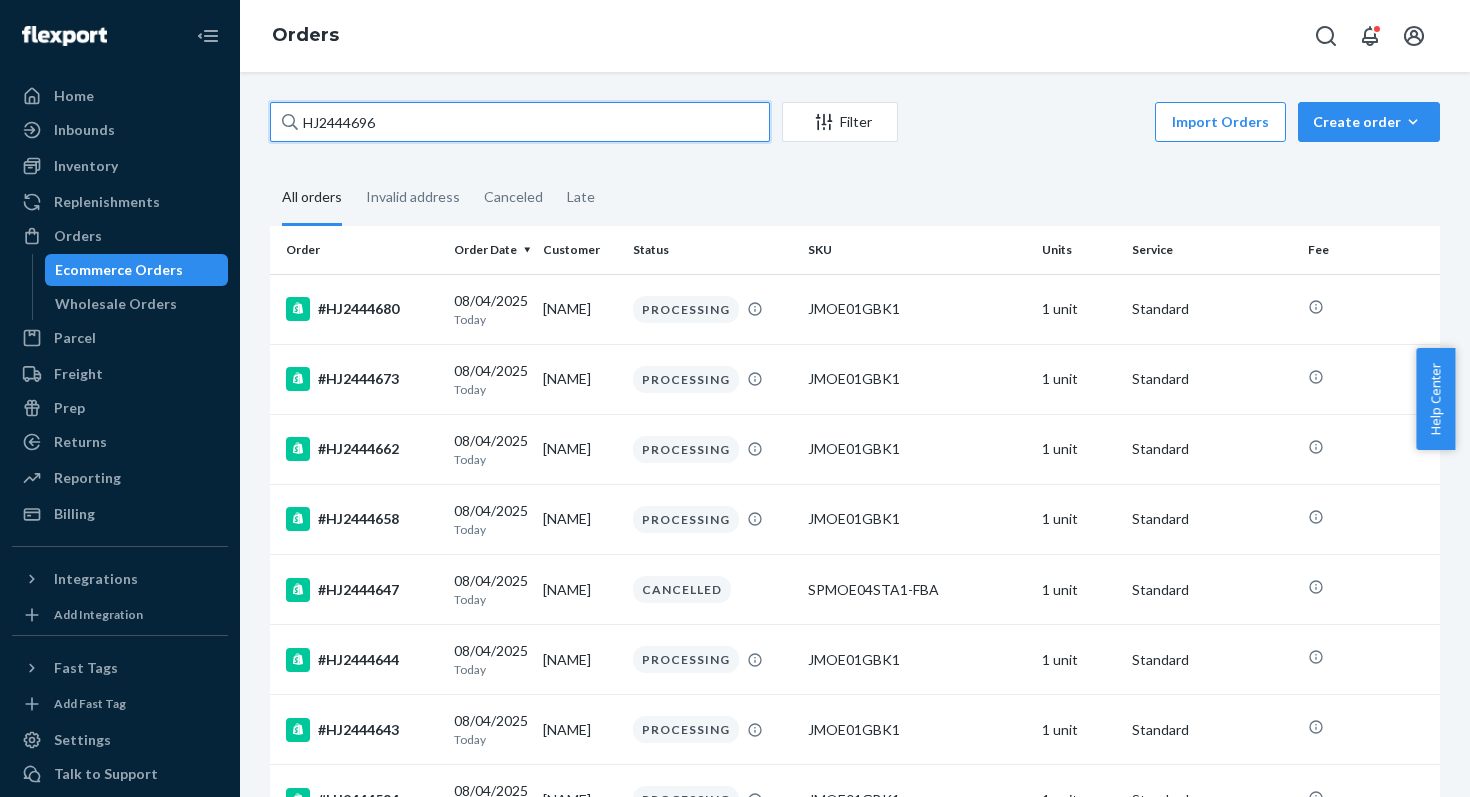 click on "HJ2444696" at bounding box center (520, 122) 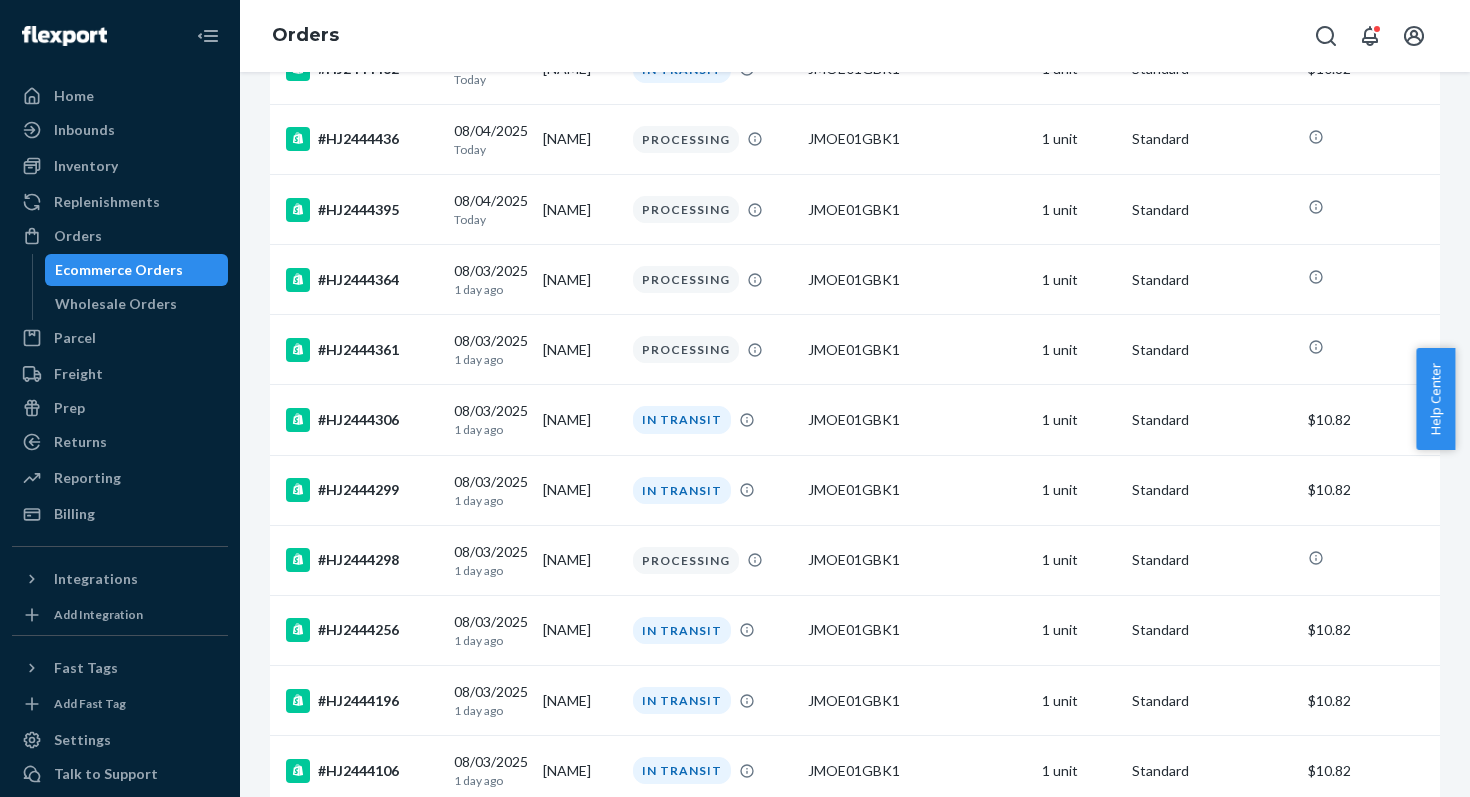 scroll, scrollTop: 1363, scrollLeft: 0, axis: vertical 